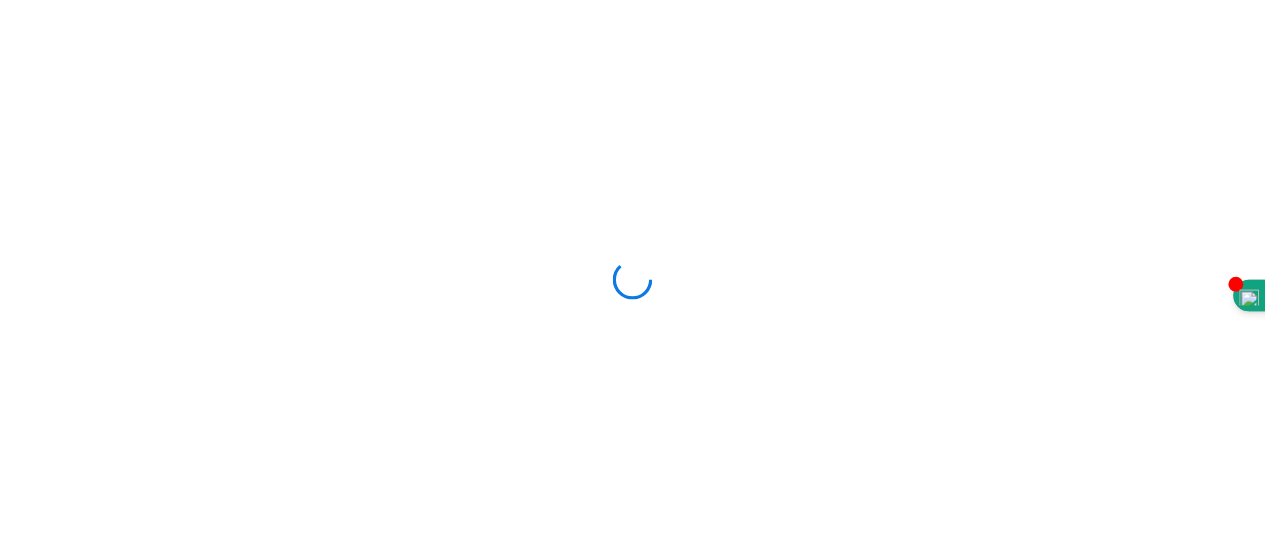 scroll, scrollTop: 0, scrollLeft: 0, axis: both 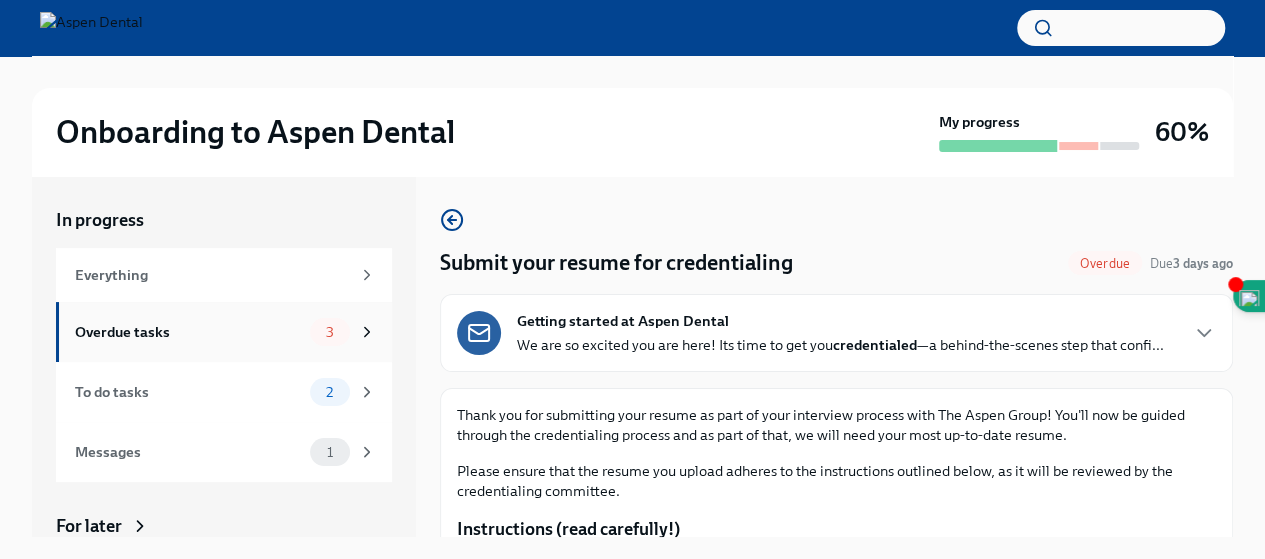 click on "Overdue tasks 3" at bounding box center (224, 332) 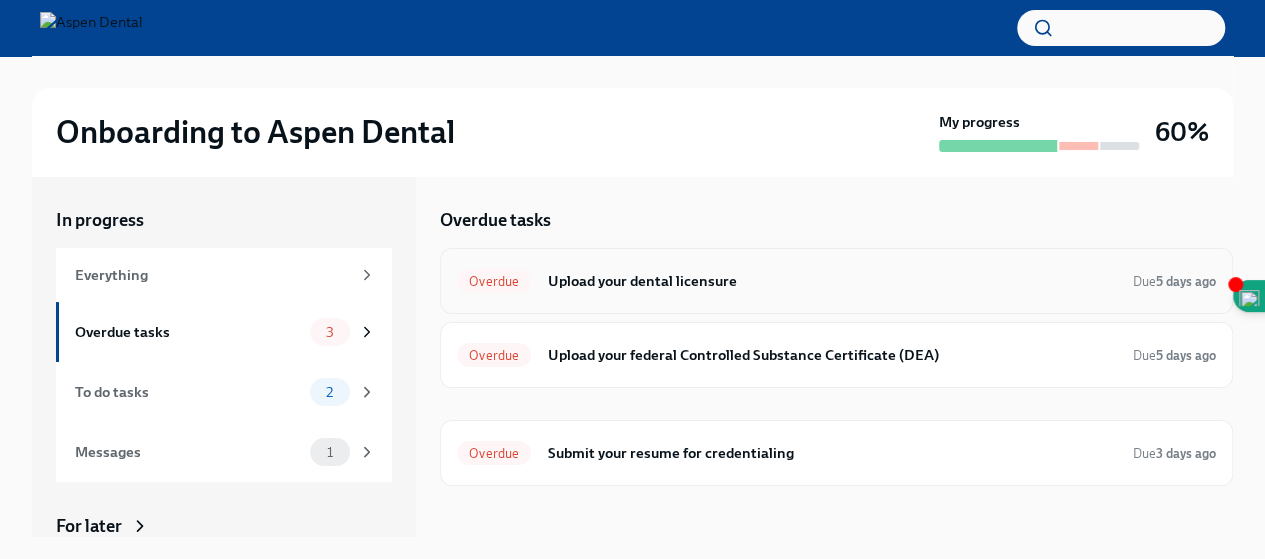 click on "Upload your dental licensure" at bounding box center [832, 281] 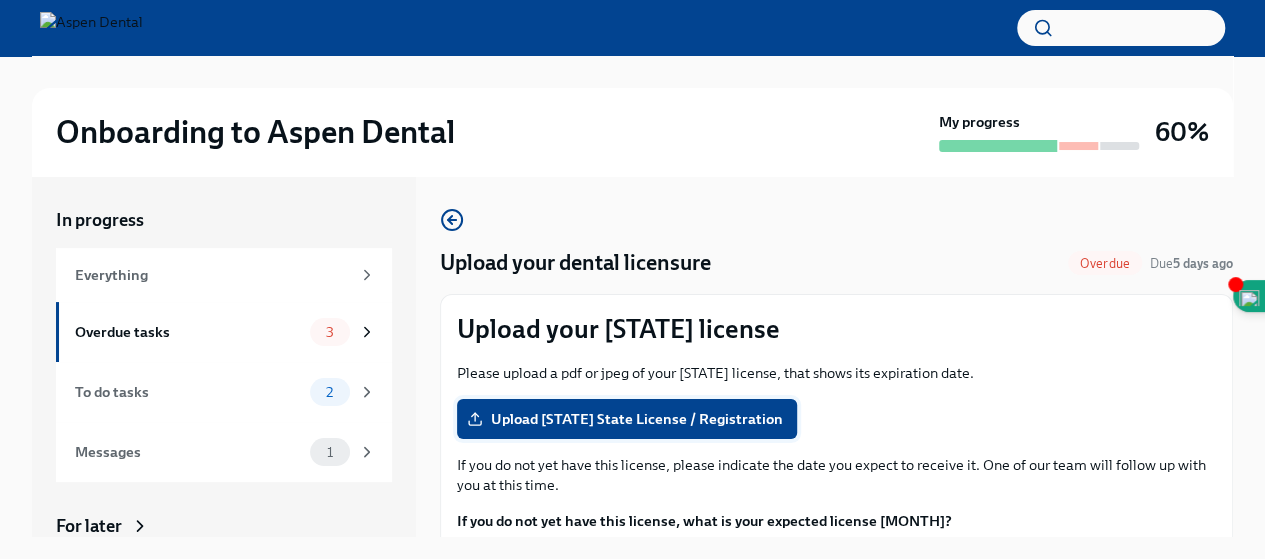 click on "Upload North Carolina State License / Registration" at bounding box center [627, 419] 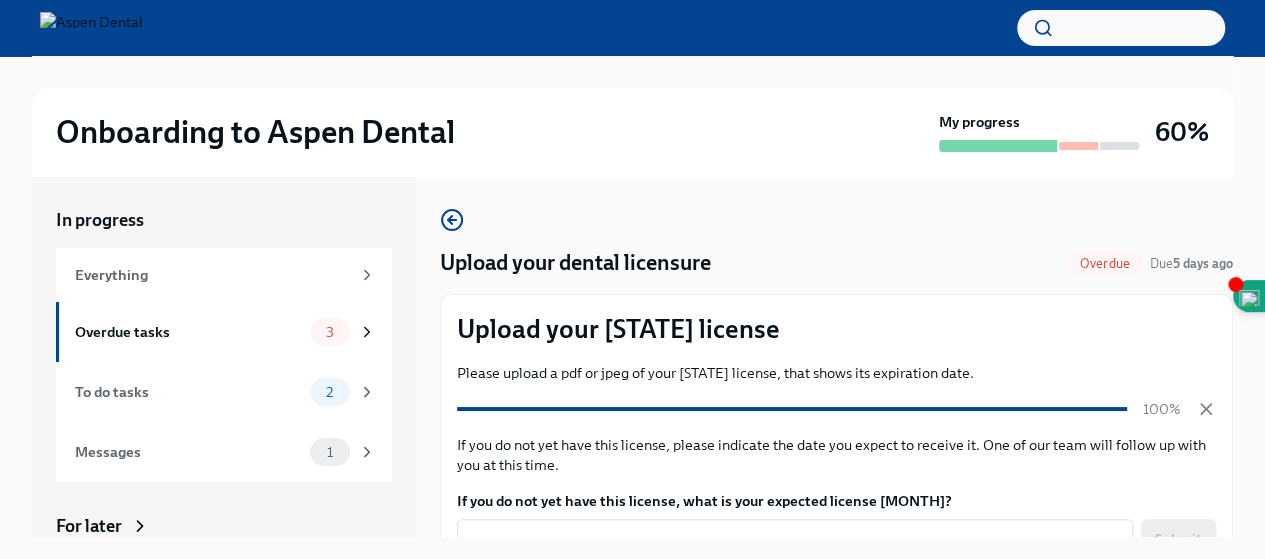 scroll, scrollTop: 34, scrollLeft: 0, axis: vertical 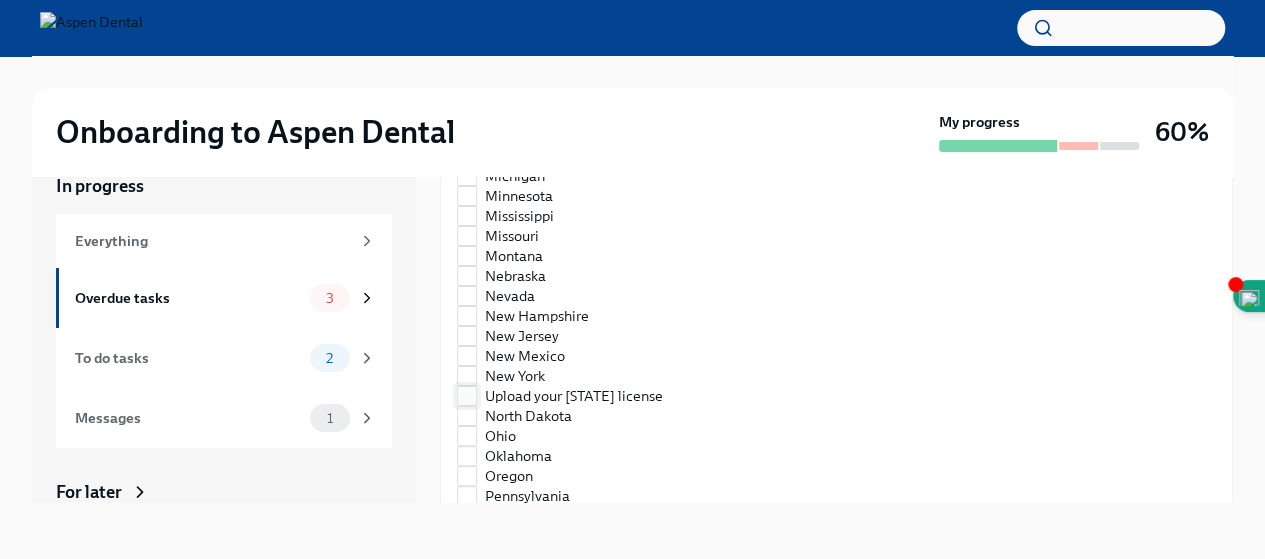 click on "North Carolina" at bounding box center [574, 396] 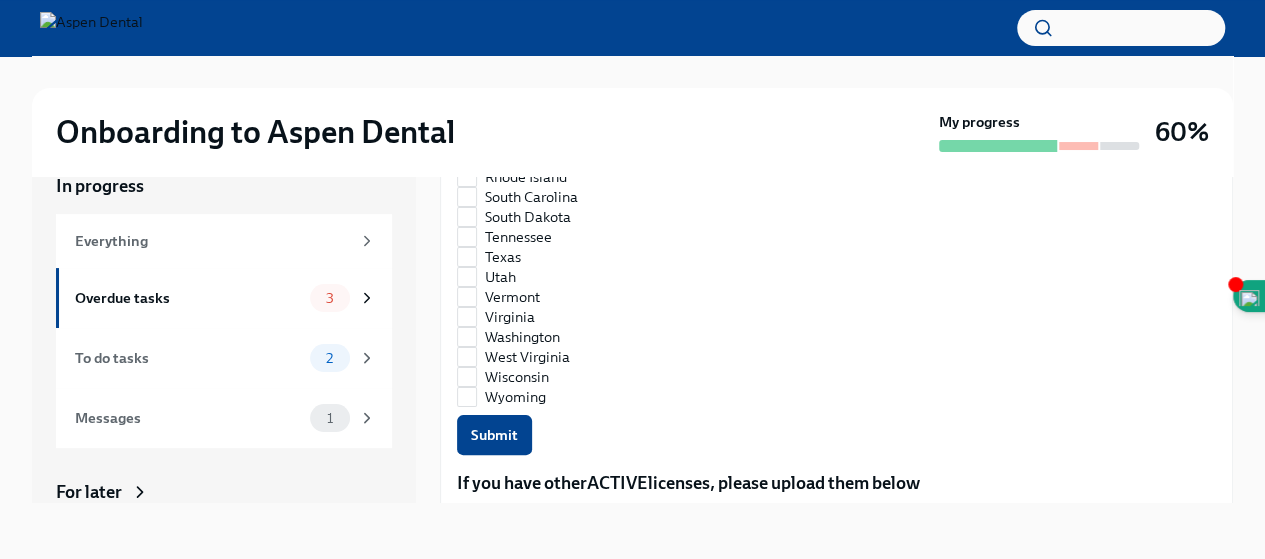 scroll, scrollTop: 1316, scrollLeft: 0, axis: vertical 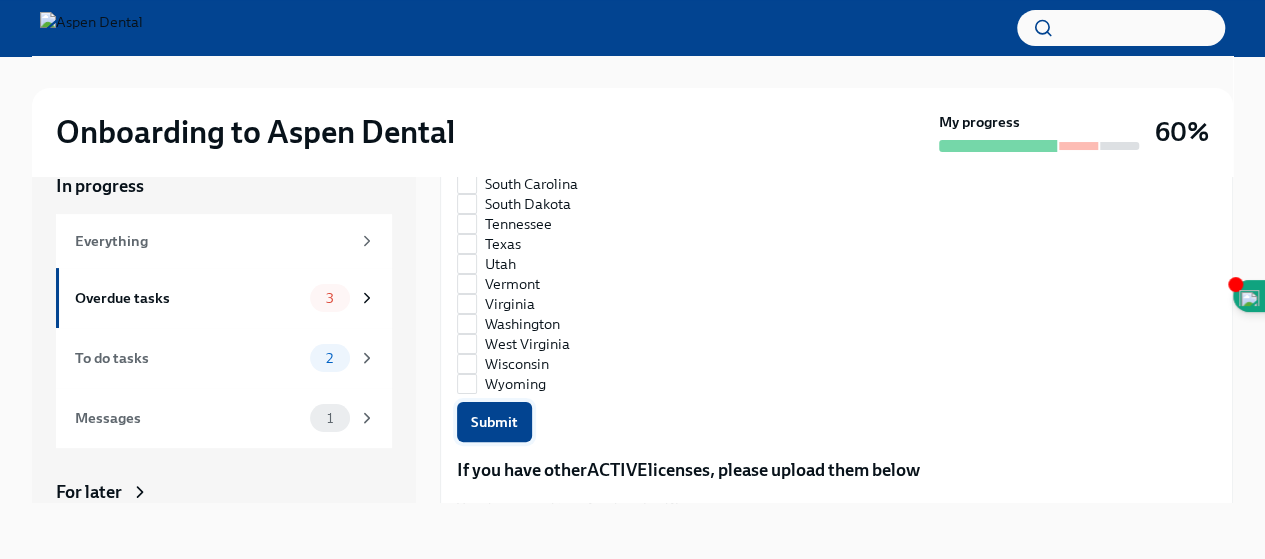 click on "Submit" at bounding box center (494, 422) 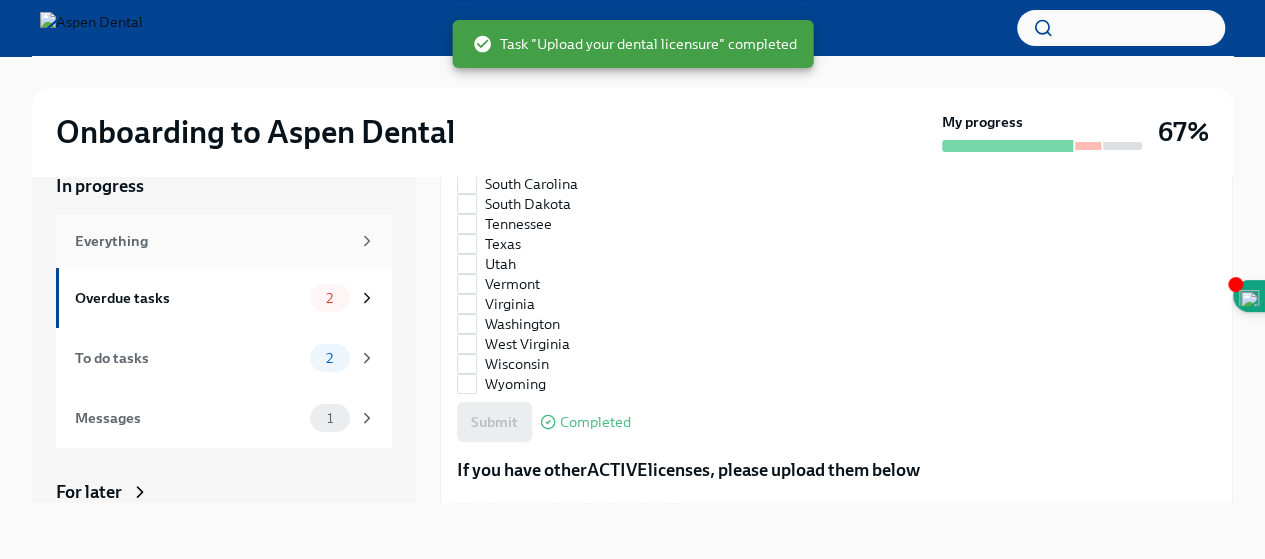 checkbox on "true" 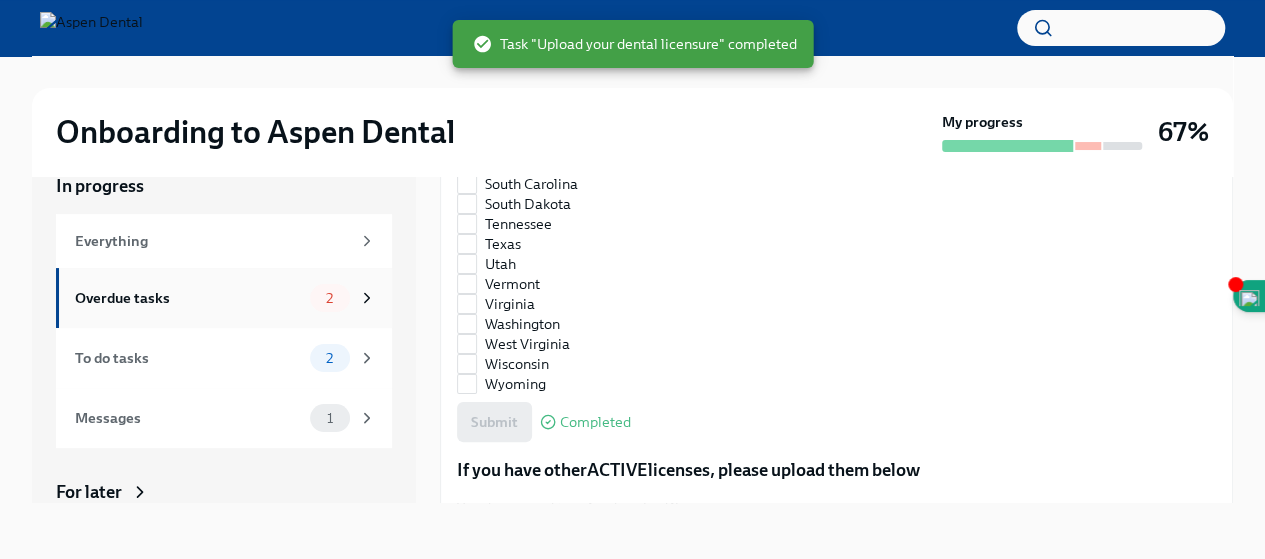 click on "Overdue tasks" at bounding box center [188, 298] 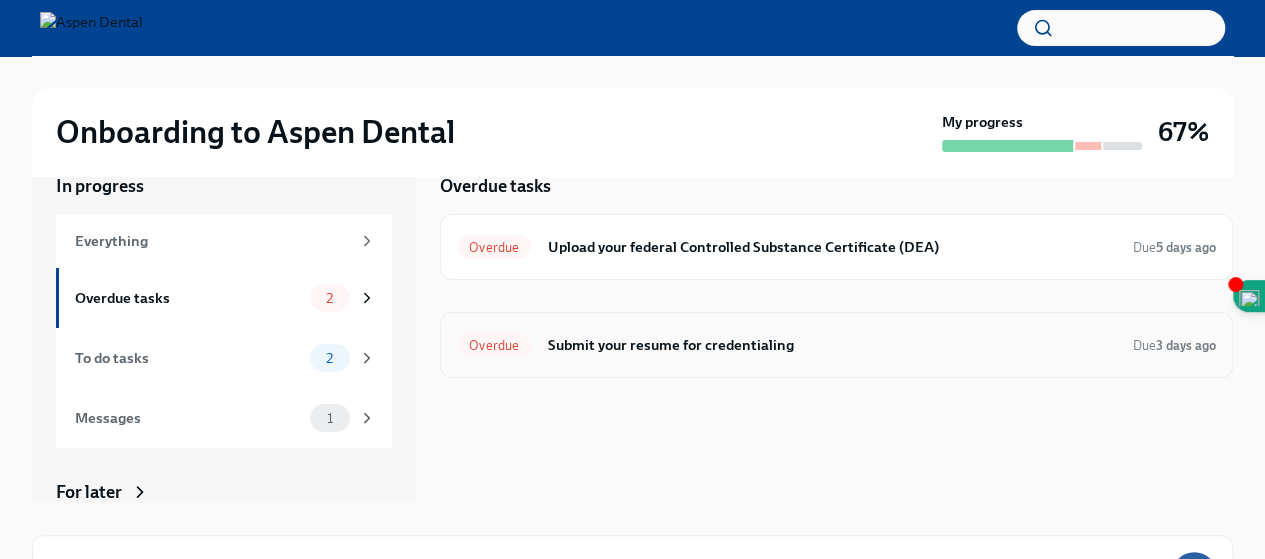 click on "Submit your resume for credentialing" at bounding box center (832, 345) 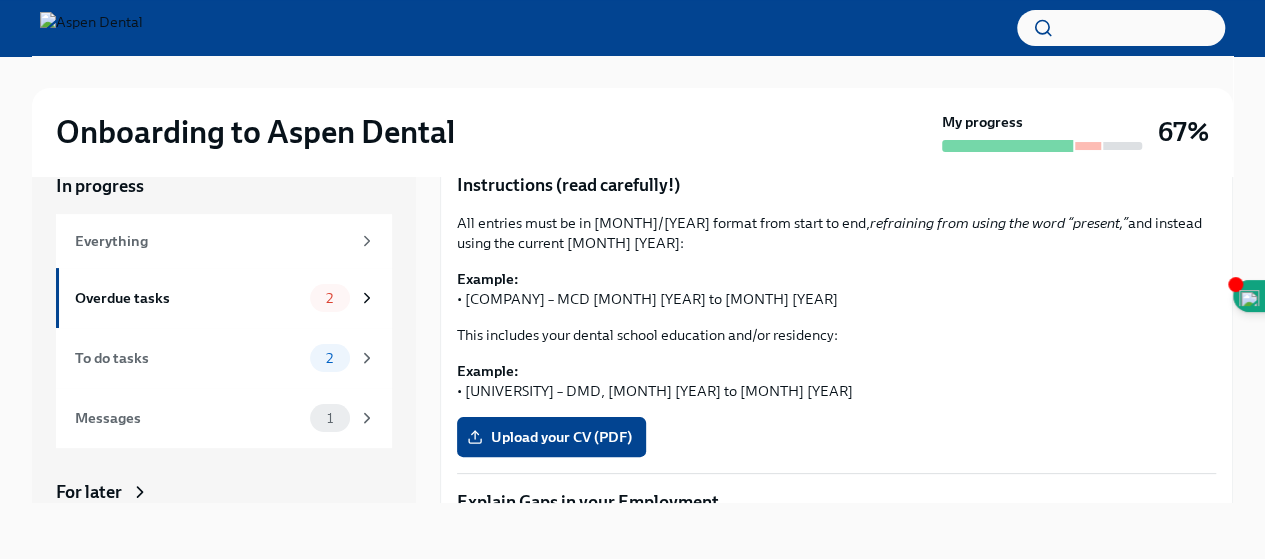 scroll, scrollTop: 320, scrollLeft: 0, axis: vertical 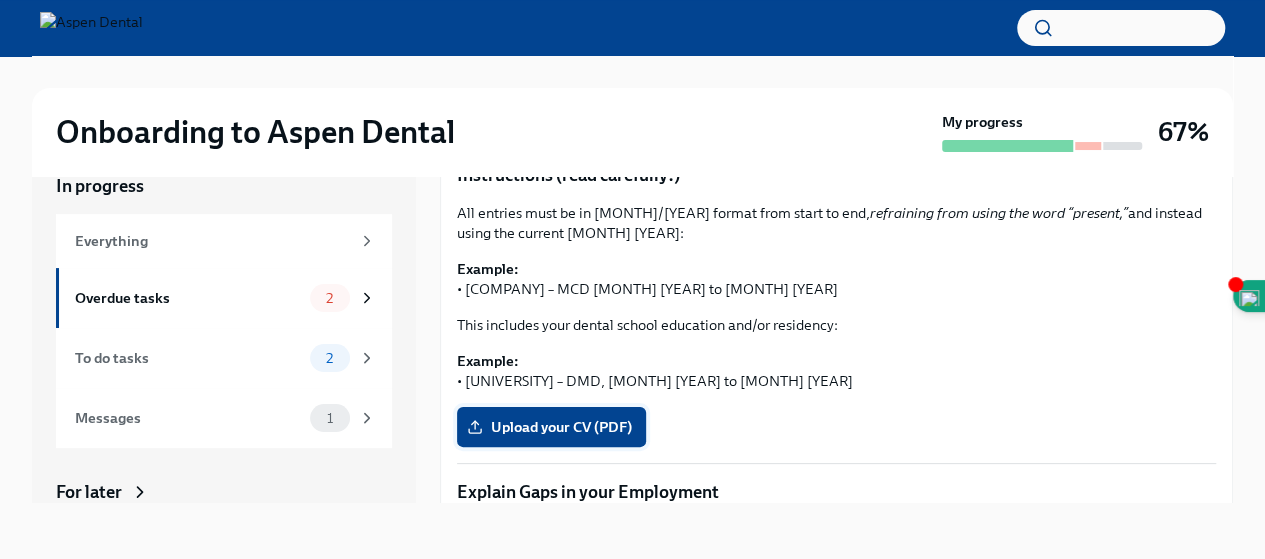 click on "Upload your CV (PDF)" at bounding box center (551, 427) 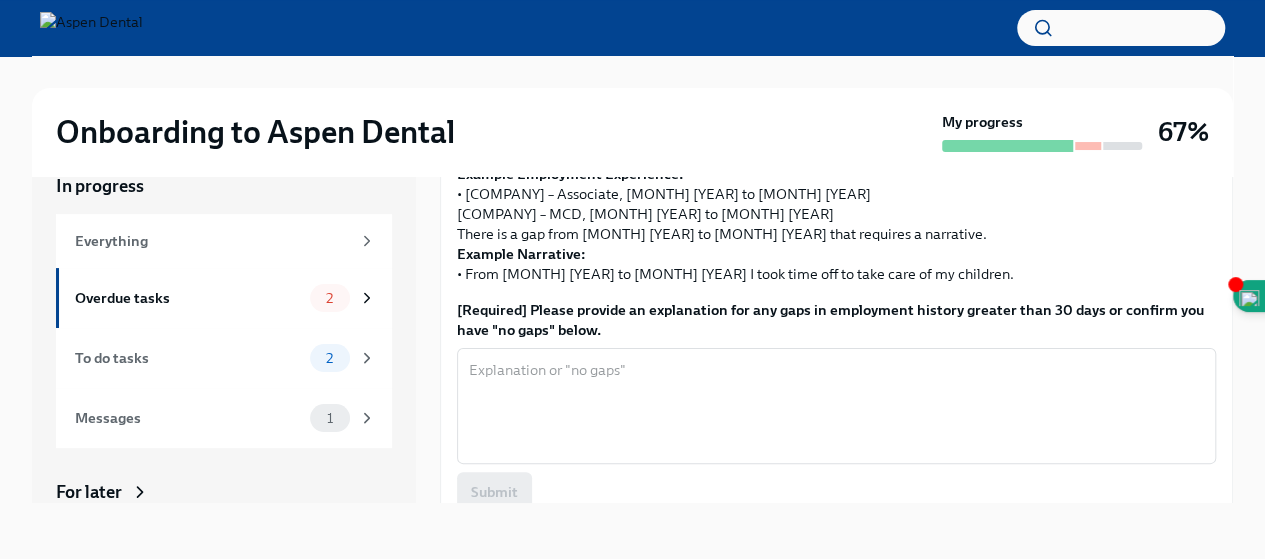scroll, scrollTop: 856, scrollLeft: 0, axis: vertical 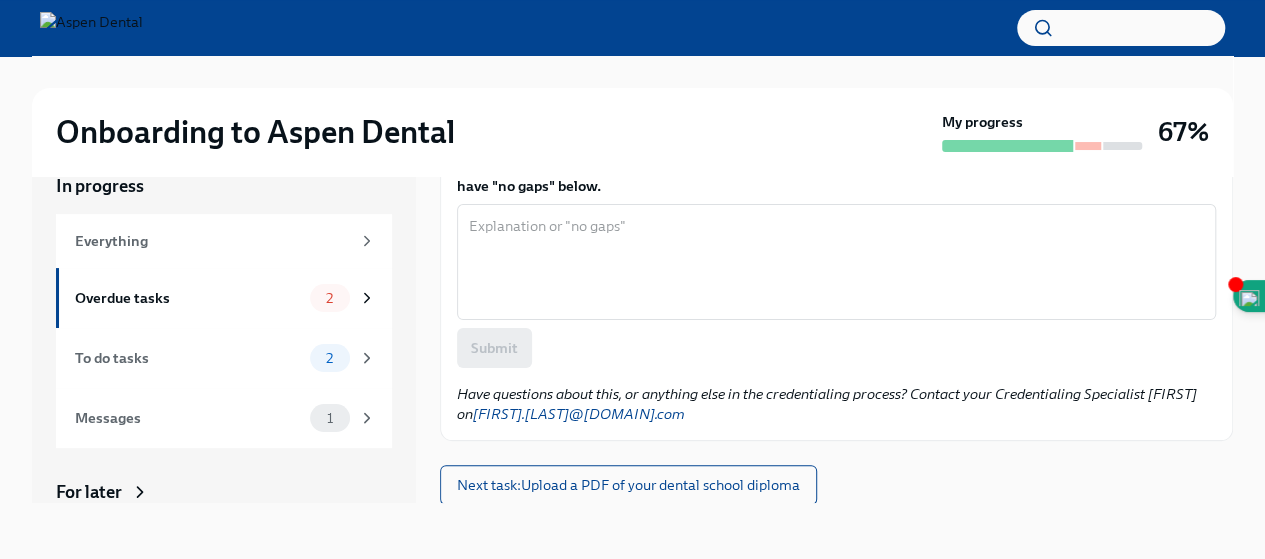 click on "Next task :  Upload a PDF of your dental school diploma" at bounding box center (628, 485) 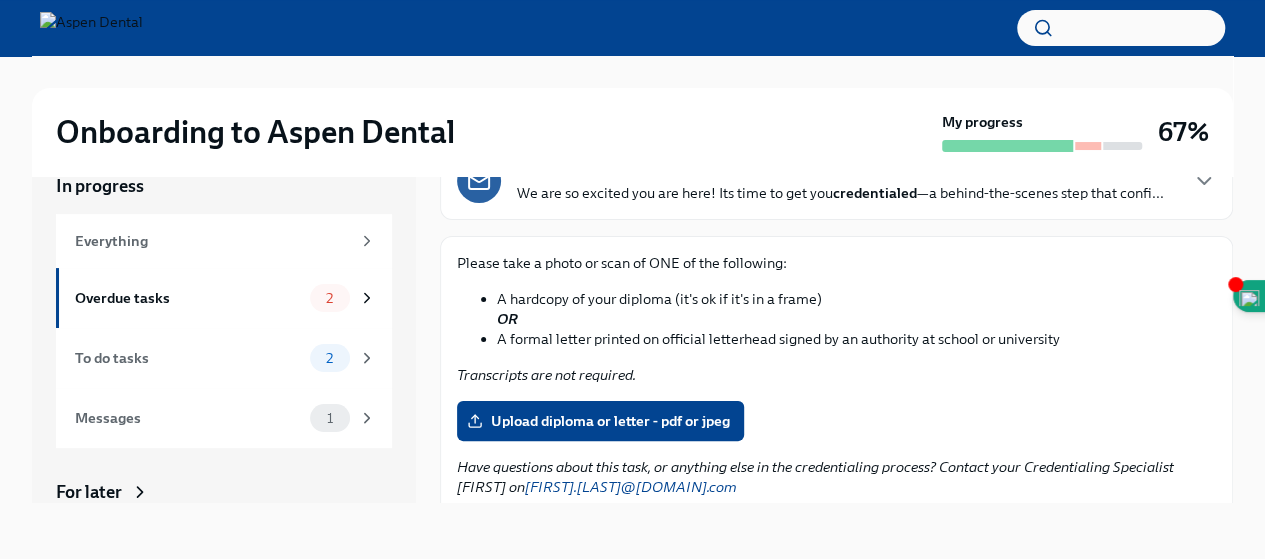 scroll, scrollTop: 190, scrollLeft: 0, axis: vertical 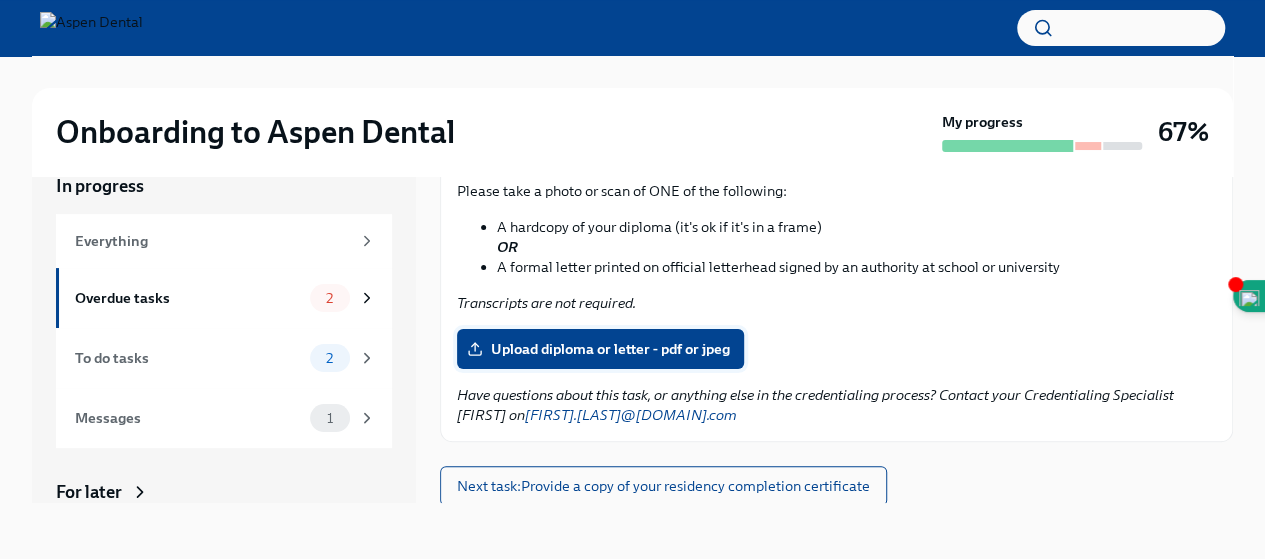 click on "Upload diploma or letter - pdf or jpeg" at bounding box center [600, 349] 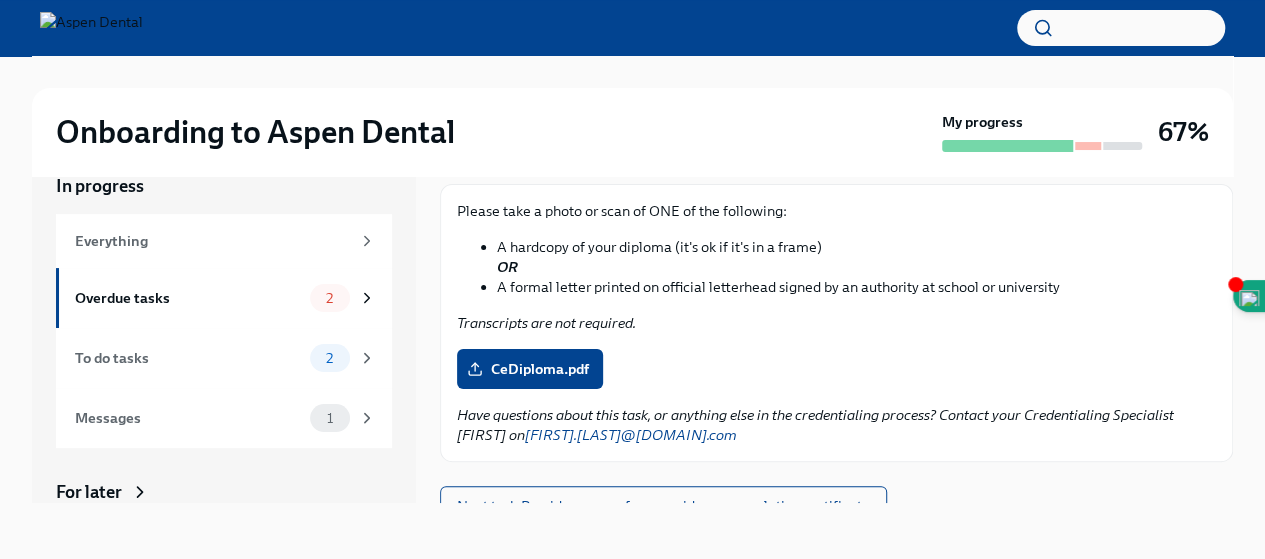 scroll, scrollTop: 190, scrollLeft: 0, axis: vertical 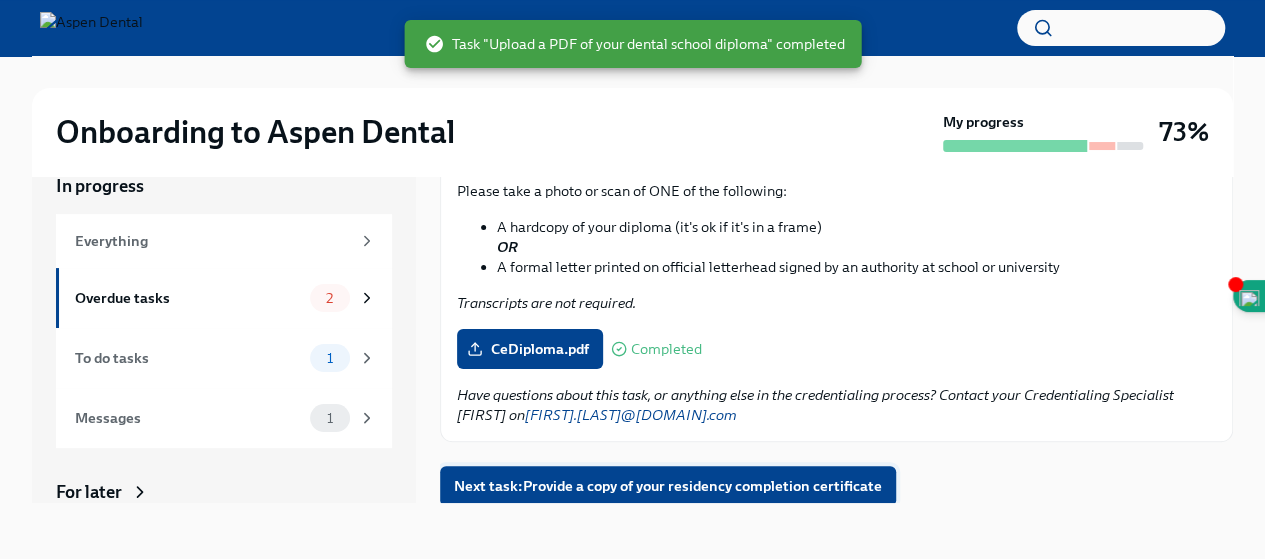 click on "Next task :  Provide a copy of your residency completion certificate" at bounding box center (668, 486) 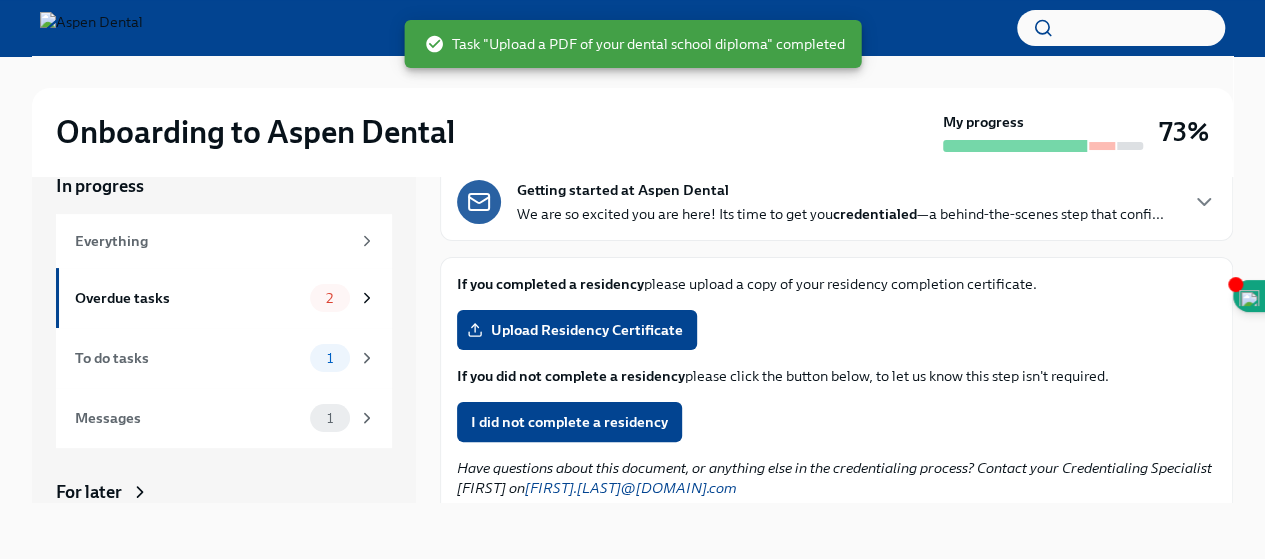 scroll, scrollTop: 170, scrollLeft: 0, axis: vertical 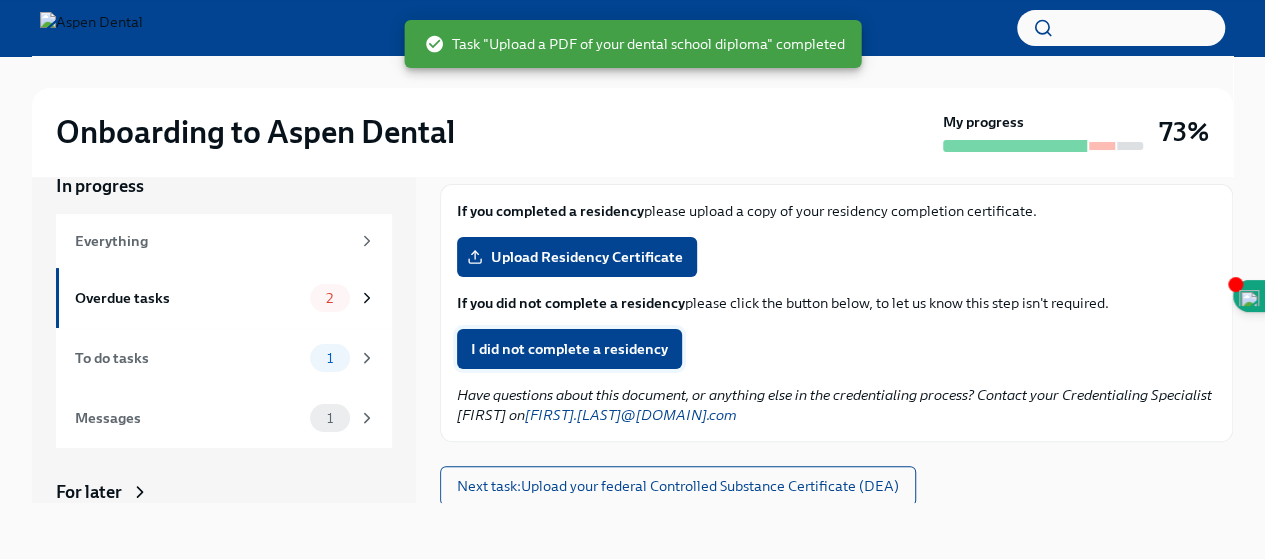 click on "I did not complete a residency" at bounding box center [569, 349] 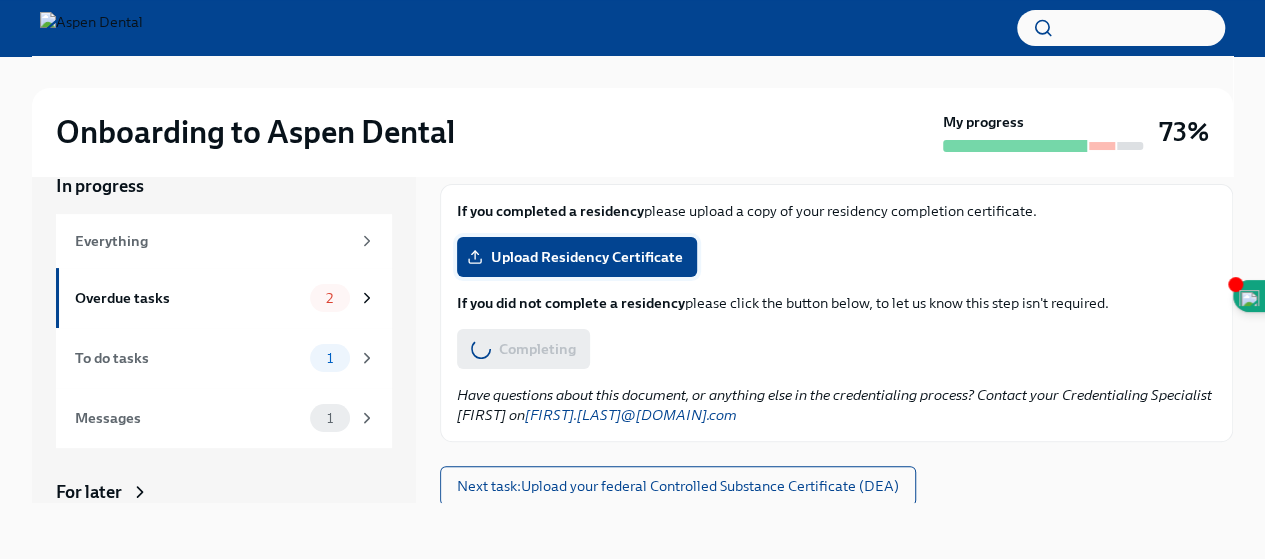 click on "Upload Residency Certificate" at bounding box center (577, 257) 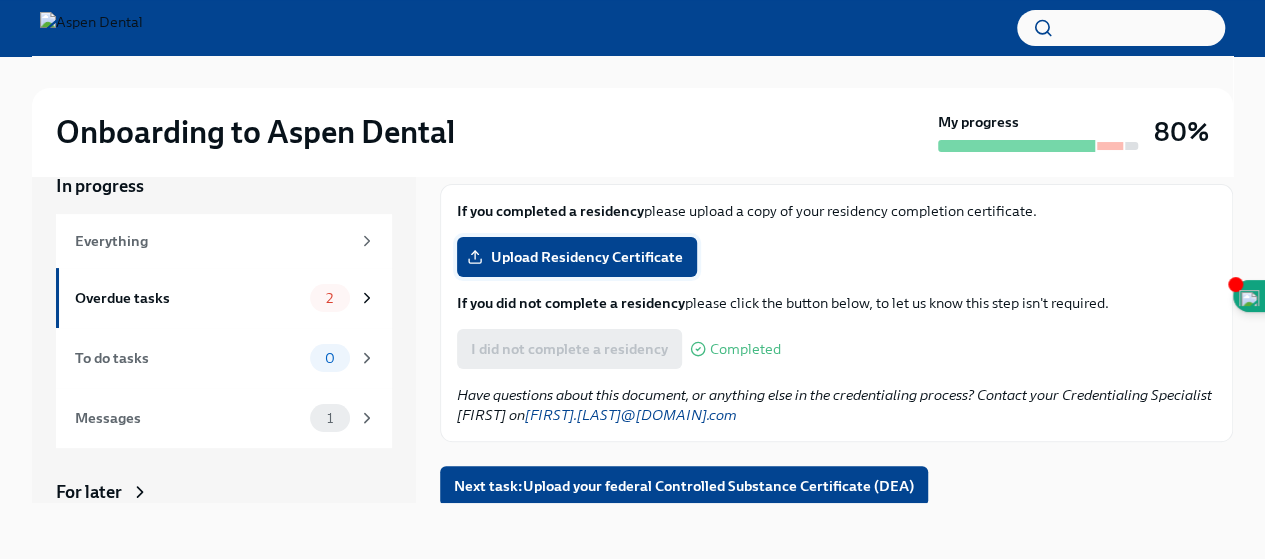 scroll, scrollTop: 171, scrollLeft: 0, axis: vertical 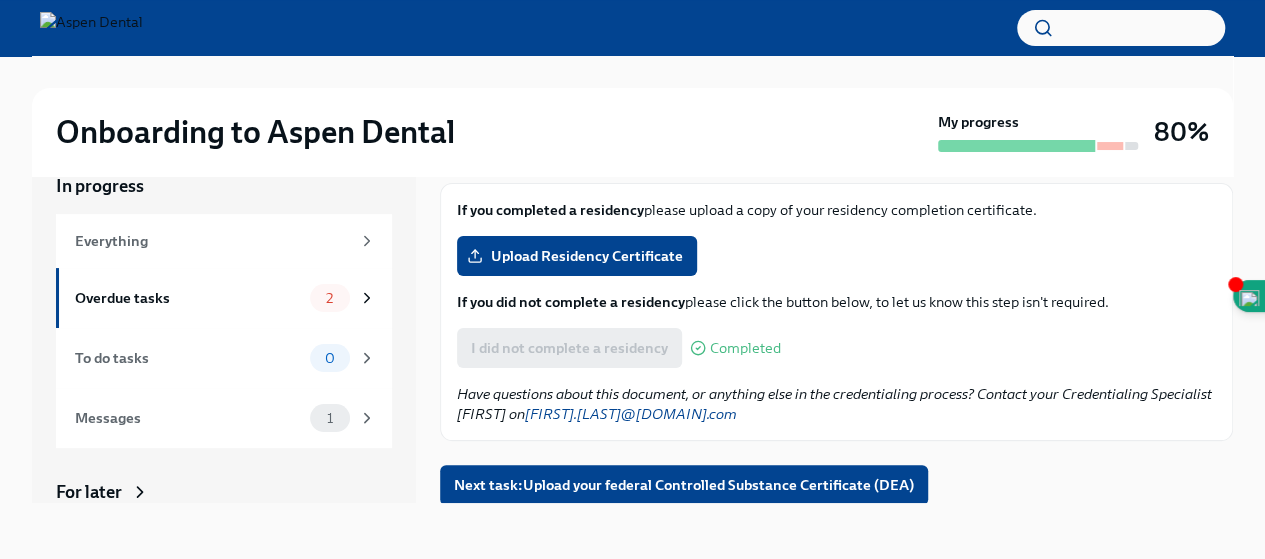 click on "Completed" at bounding box center [745, 348] 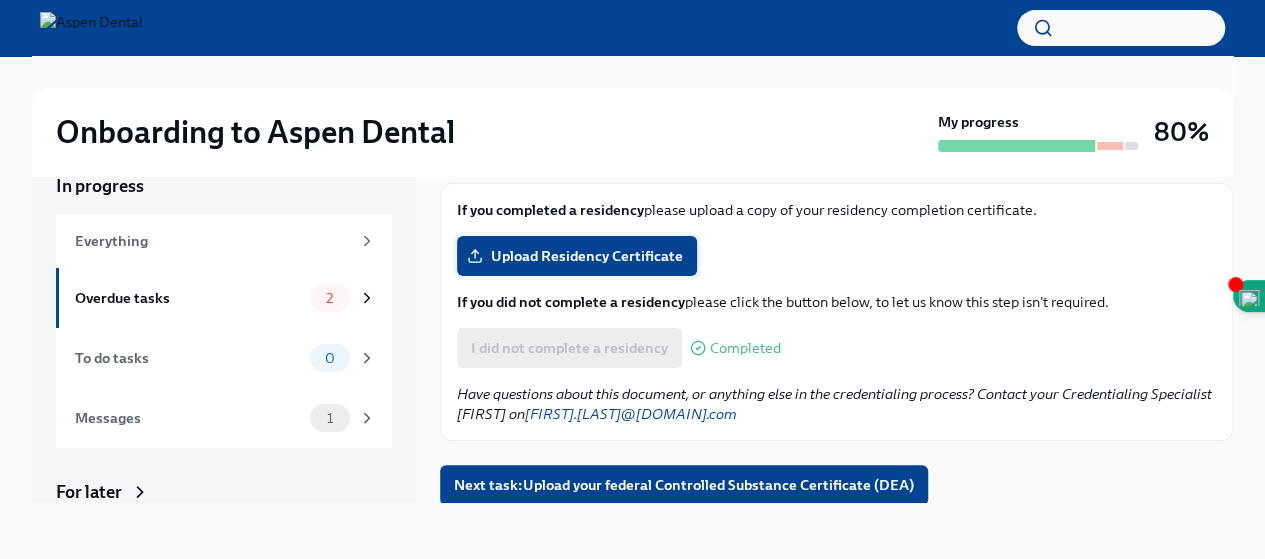 click on "Upload Residency Certificate" at bounding box center (577, 256) 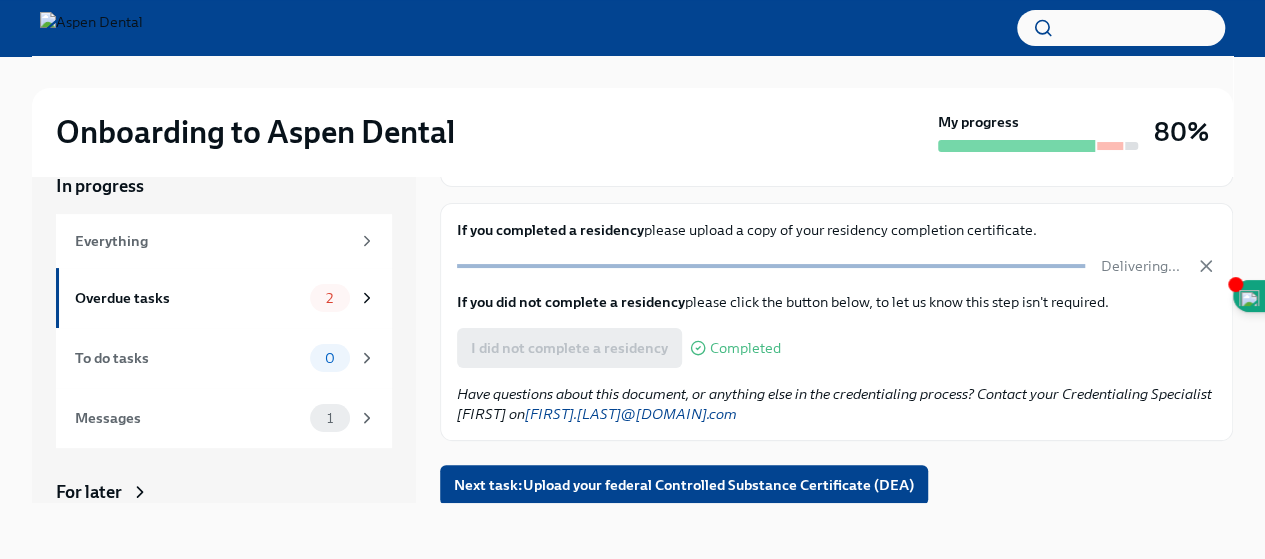 scroll, scrollTop: 171, scrollLeft: 0, axis: vertical 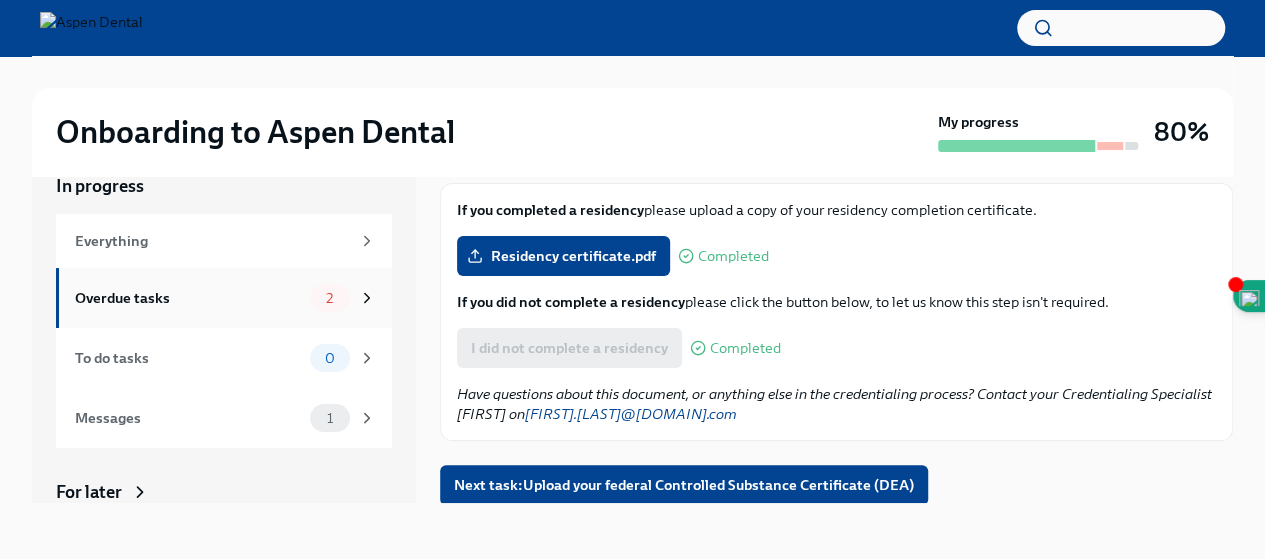 click on "Overdue tasks" at bounding box center [188, 298] 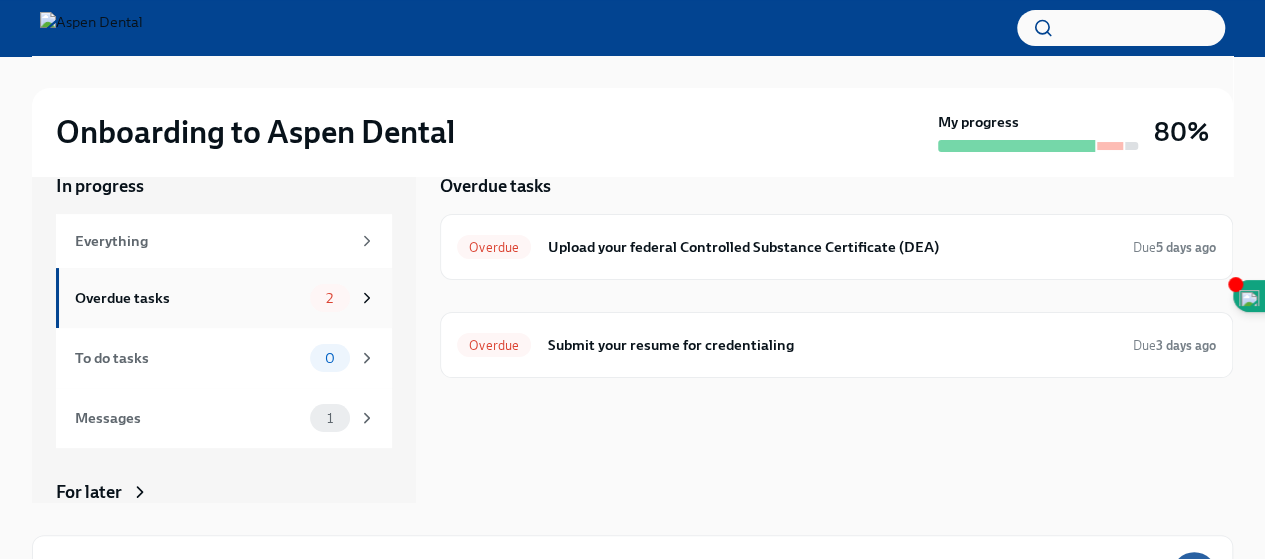 click on "Overdue tasks" at bounding box center [188, 298] 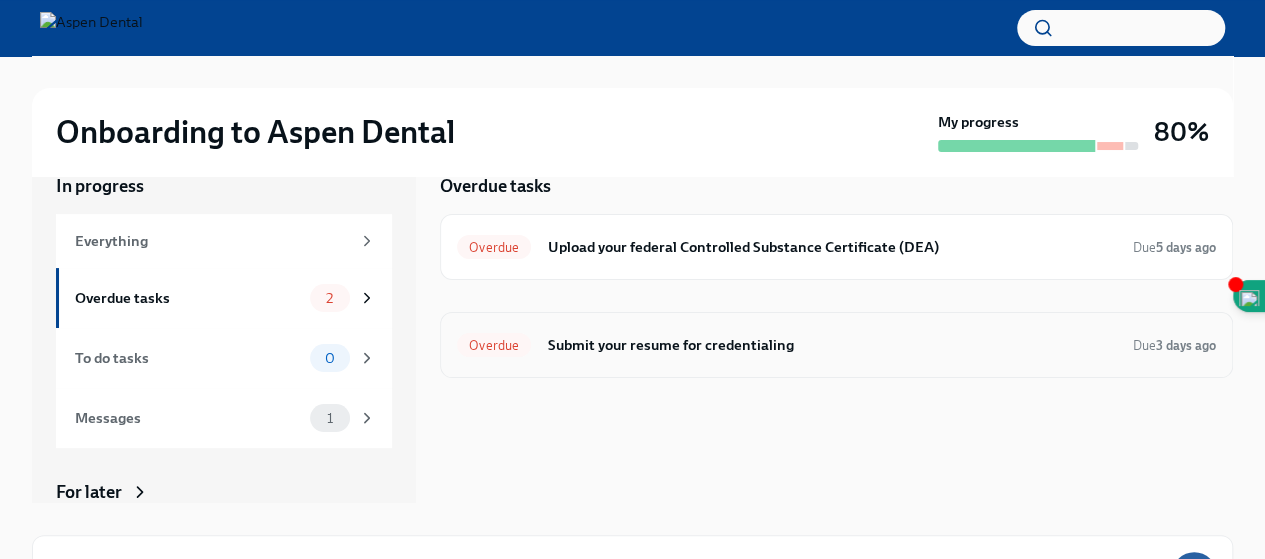 click on "Submit your resume for credentialing" at bounding box center (832, 345) 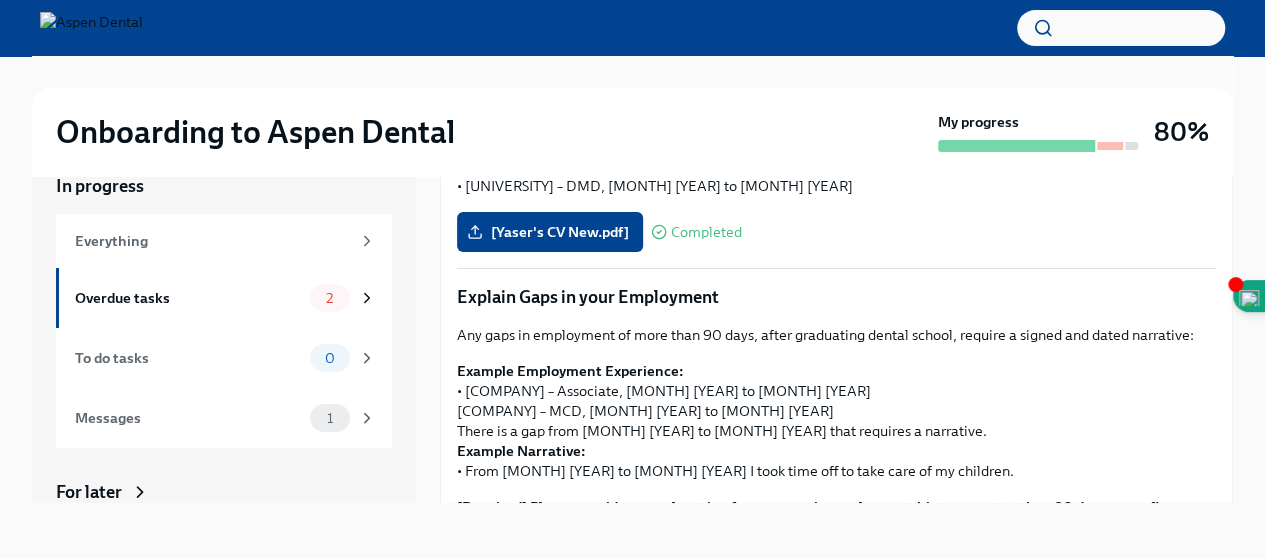 scroll, scrollTop: 545, scrollLeft: 0, axis: vertical 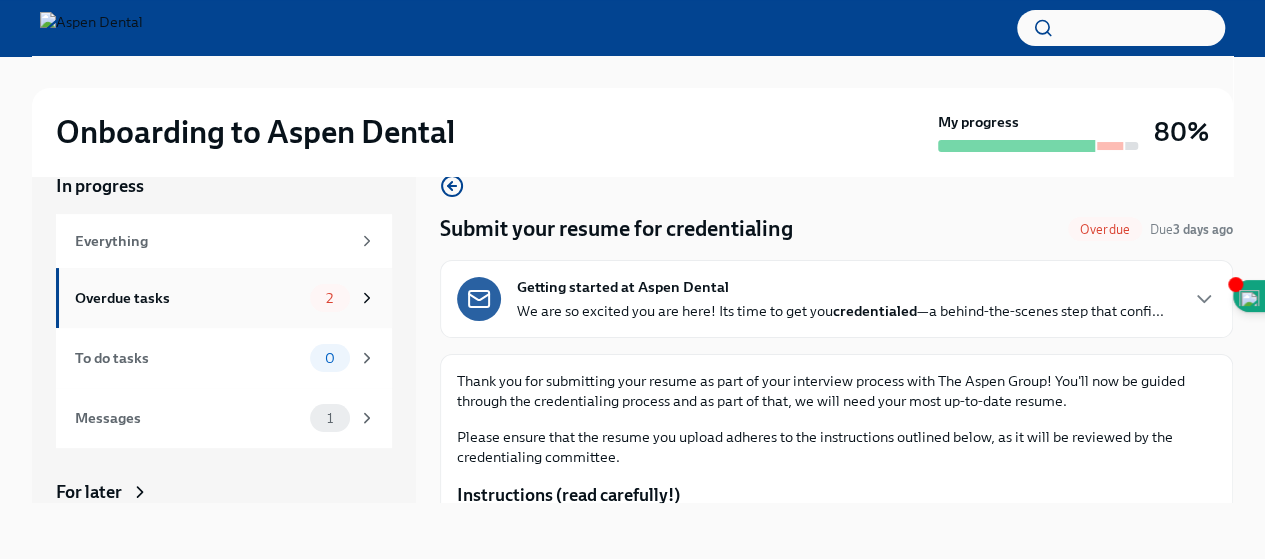 click on "Overdue tasks" at bounding box center (188, 298) 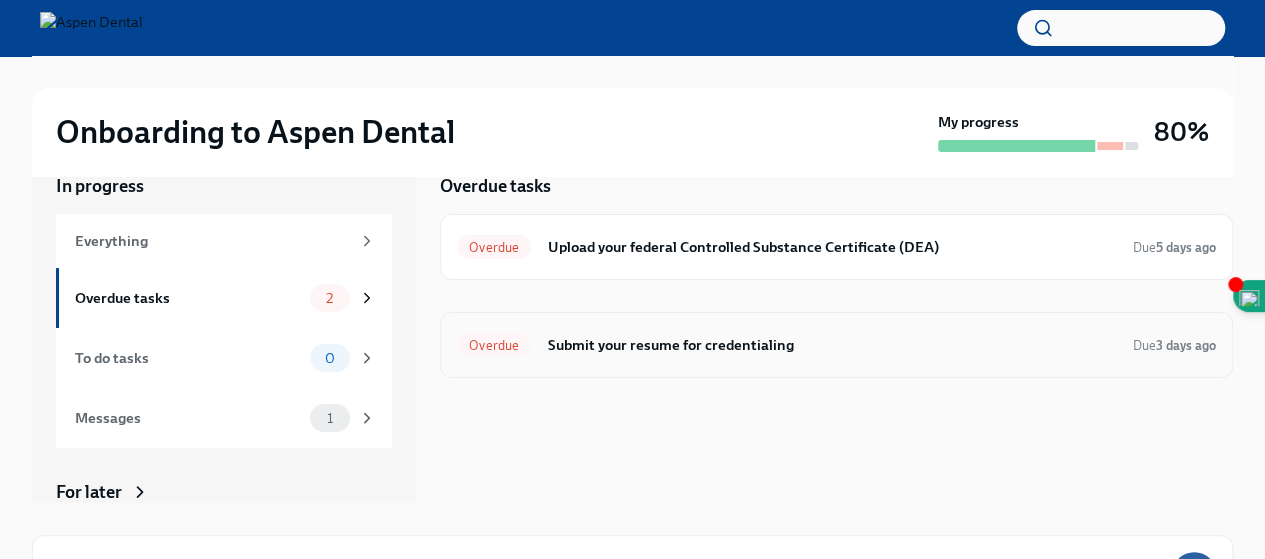 click on "Submit your resume for credentialing" at bounding box center (832, 345) 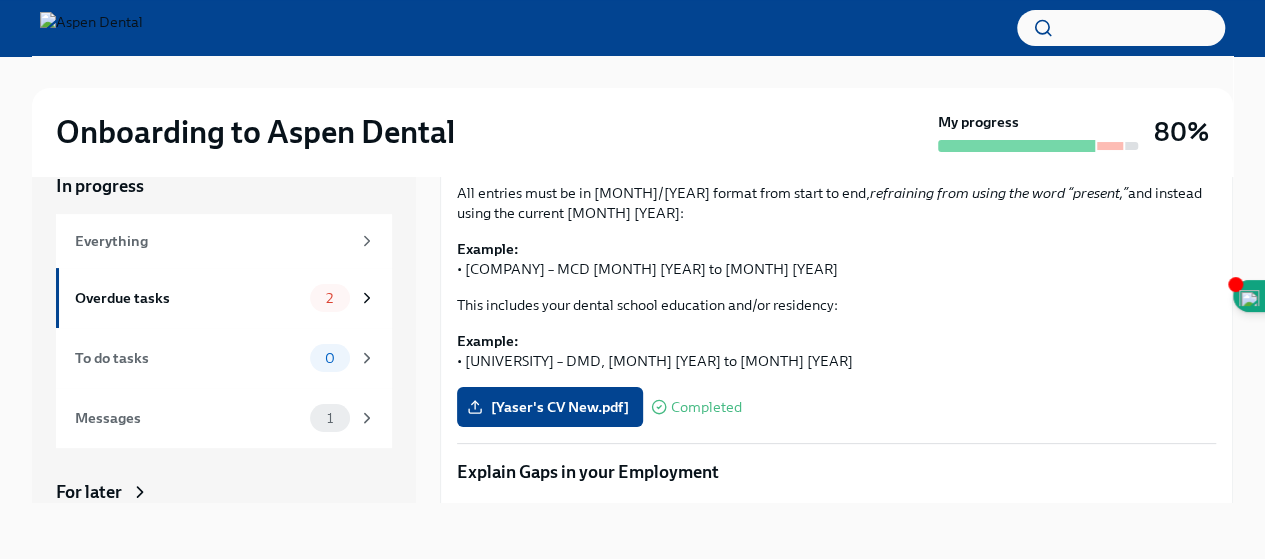 scroll, scrollTop: 348, scrollLeft: 0, axis: vertical 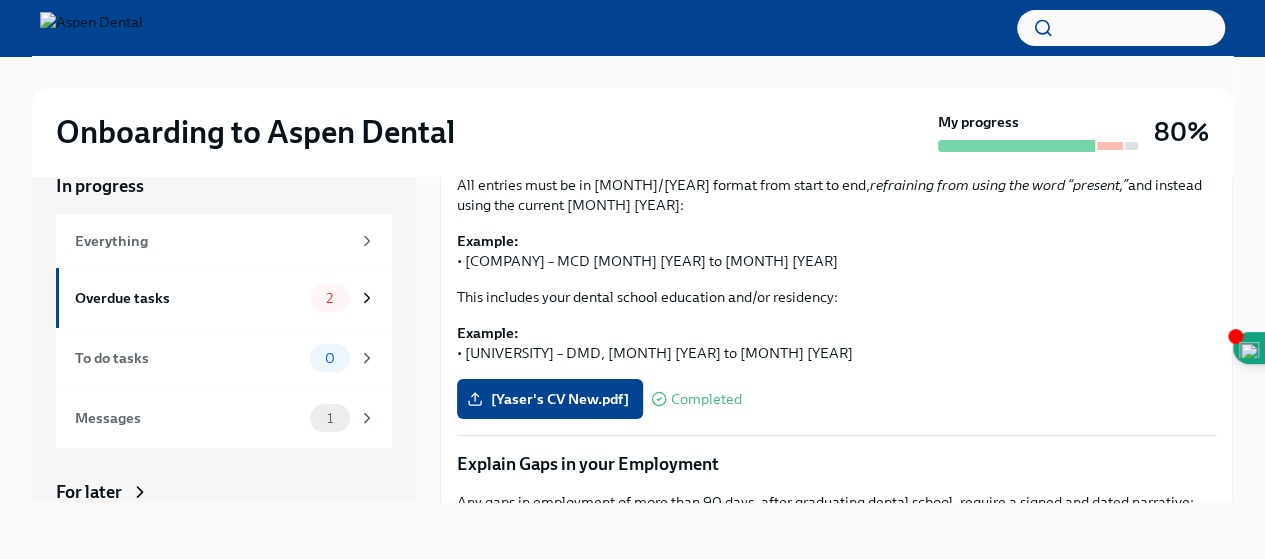 drag, startPoint x: 1226, startPoint y: 290, endPoint x: 1224, endPoint y: 339, distance: 49.0408 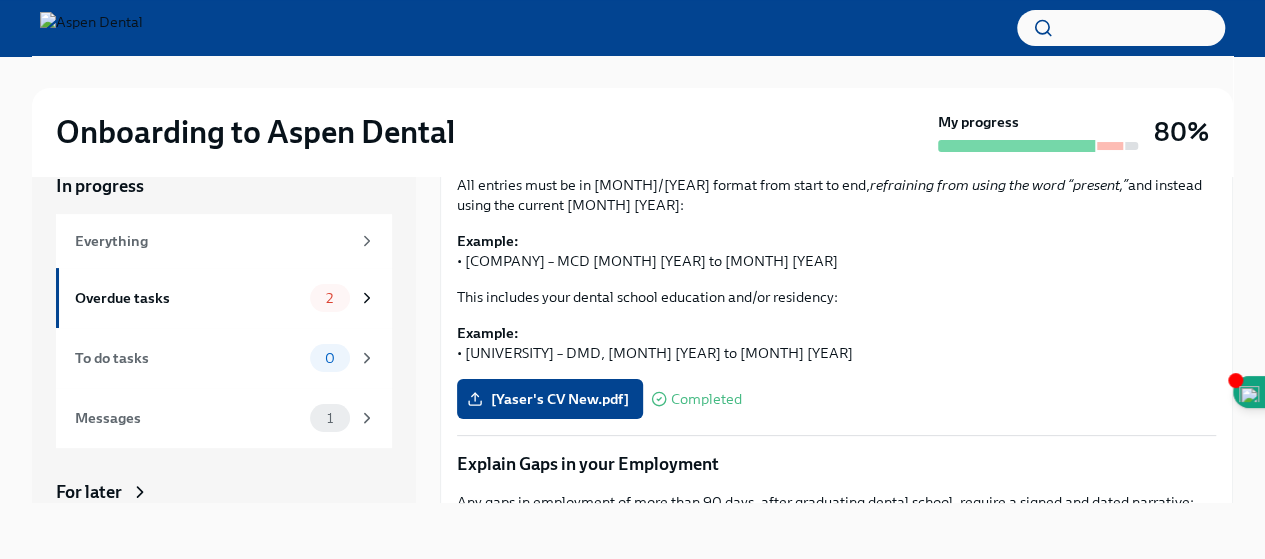 drag, startPoint x: 1224, startPoint y: 339, endPoint x: 1228, endPoint y: 386, distance: 47.169907 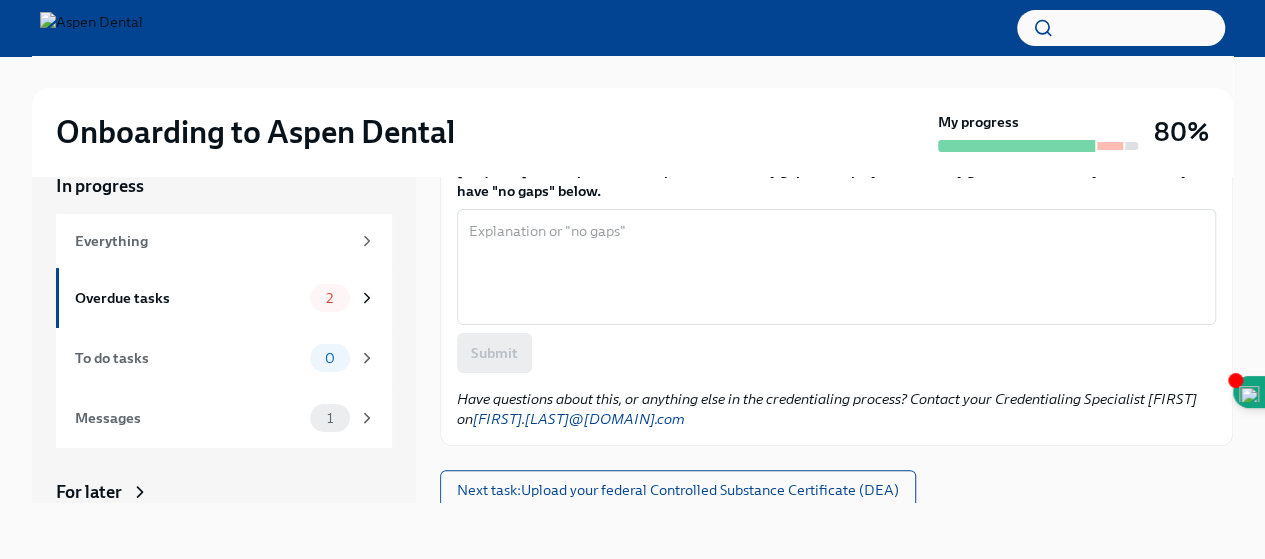 scroll, scrollTop: 856, scrollLeft: 0, axis: vertical 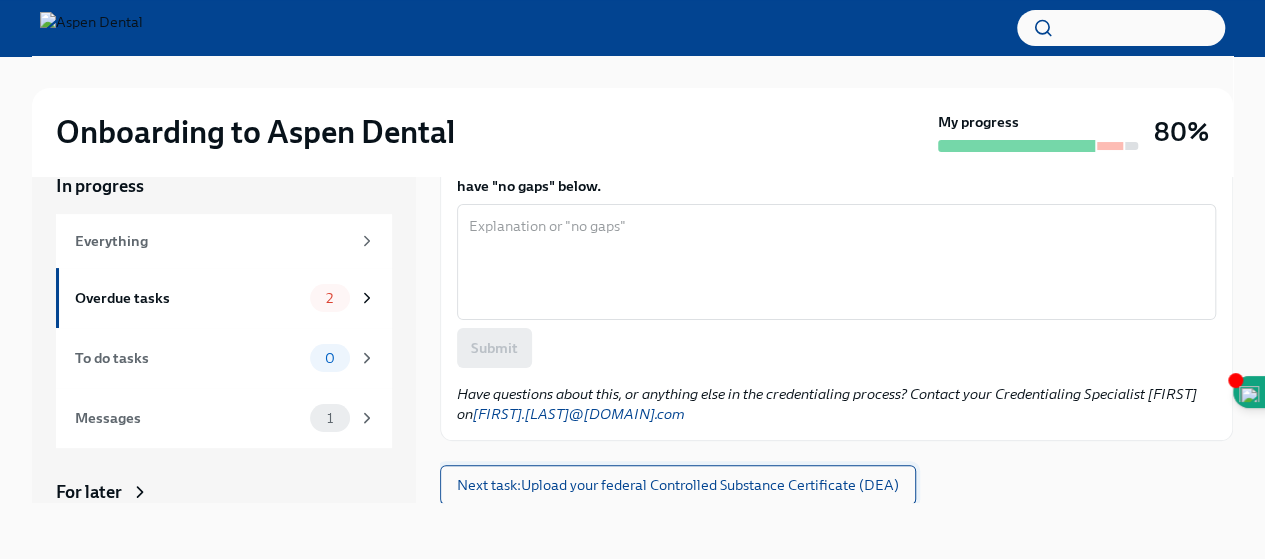 click on "Next task :  Upload your federal Controlled Substance Certificate (DEA)" at bounding box center (678, 485) 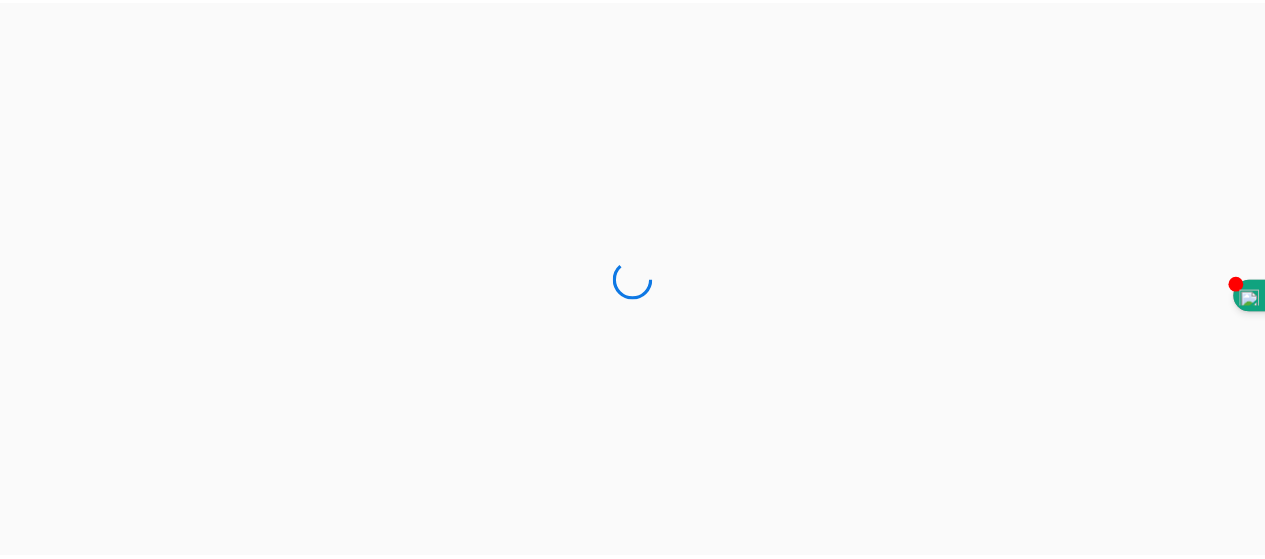 scroll, scrollTop: 0, scrollLeft: 0, axis: both 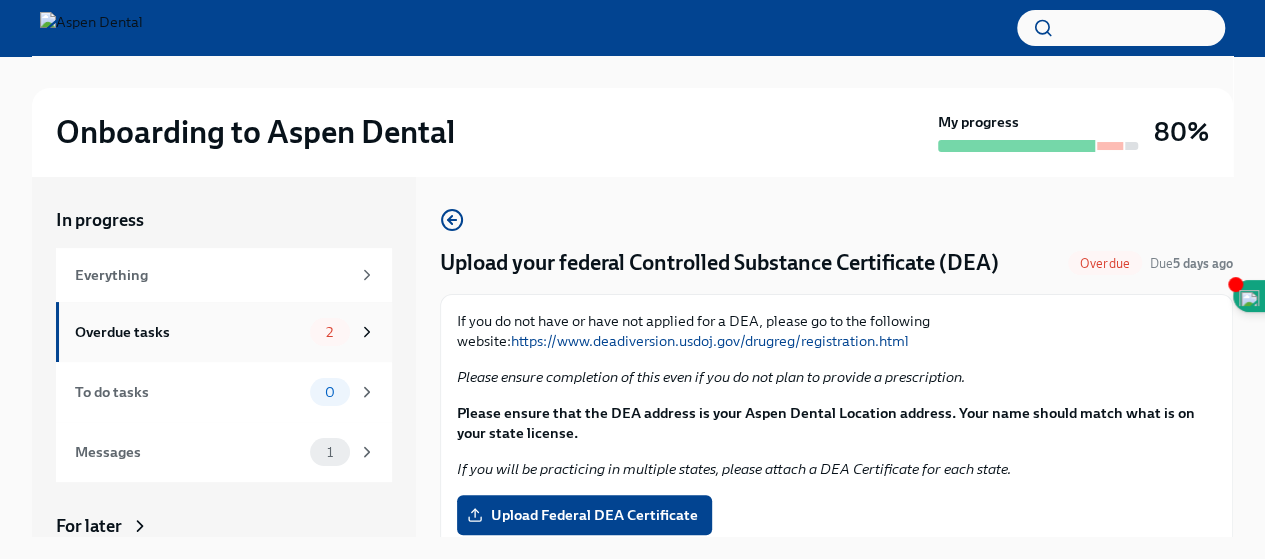 click on "Overdue tasks" at bounding box center (188, 332) 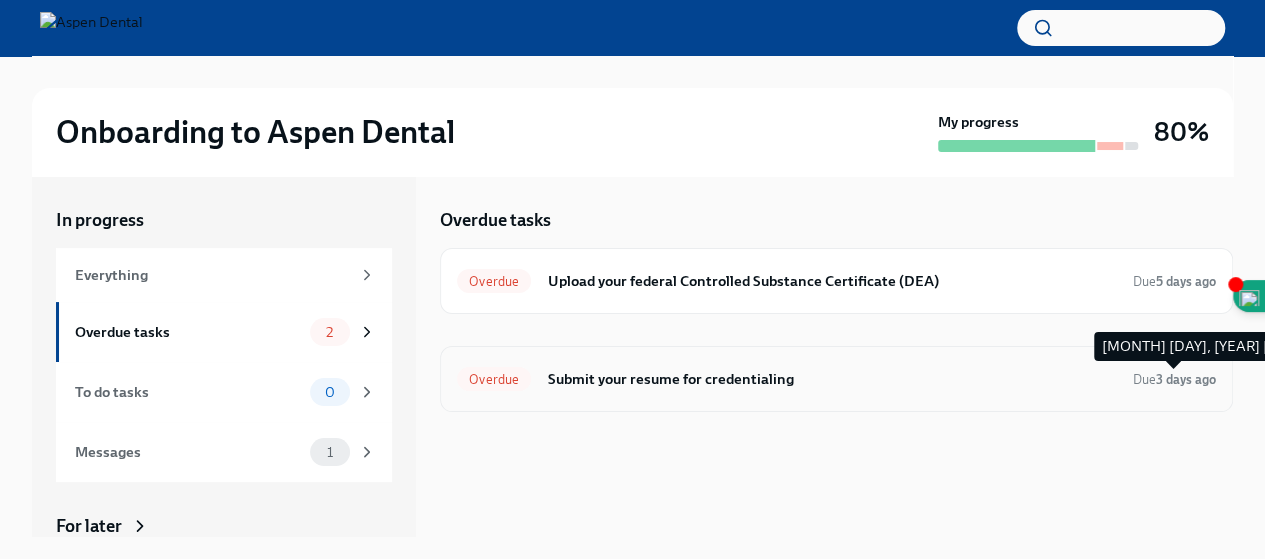 click on "3 days ago" at bounding box center (1186, 379) 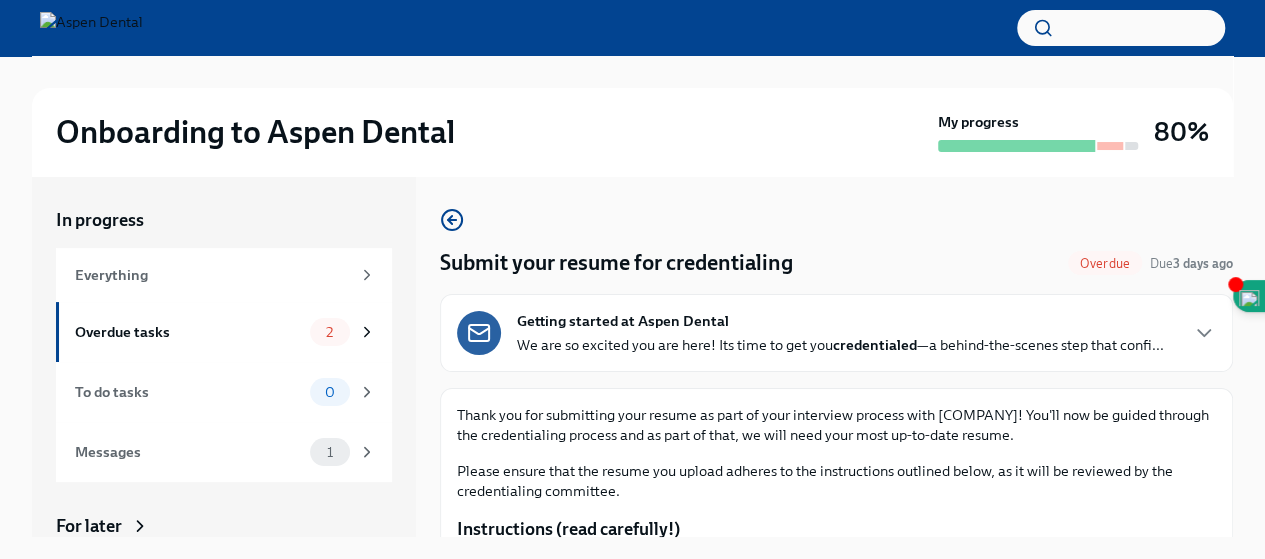 click on "We are so excited you are here! Its time to get you credentialed —a behind-the-scenes step that confi..." at bounding box center [840, 345] 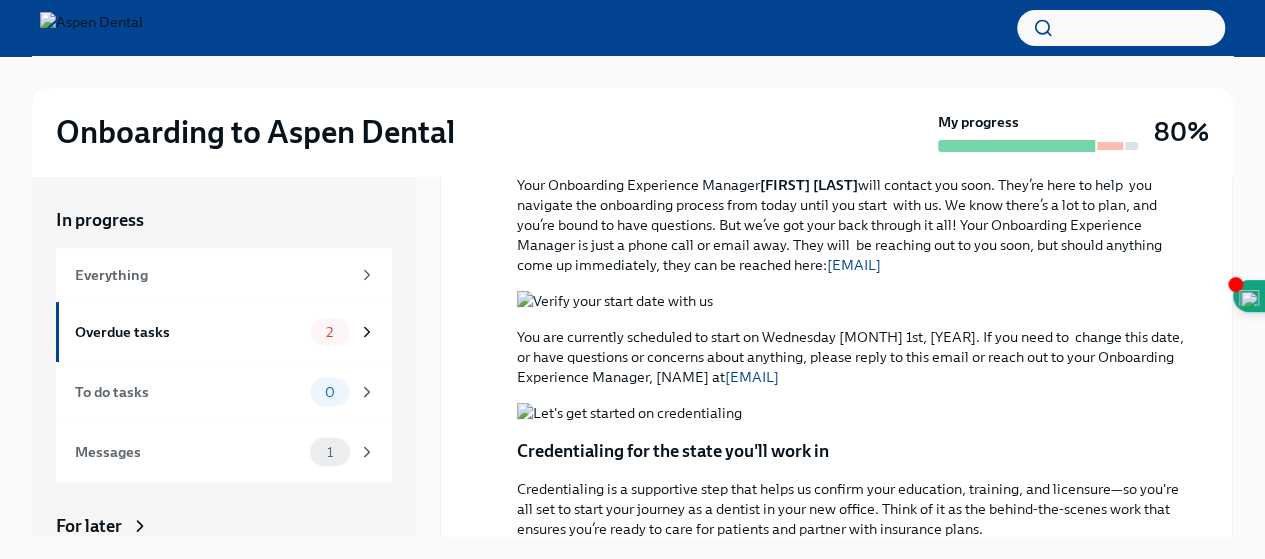 scroll, scrollTop: 0, scrollLeft: 0, axis: both 